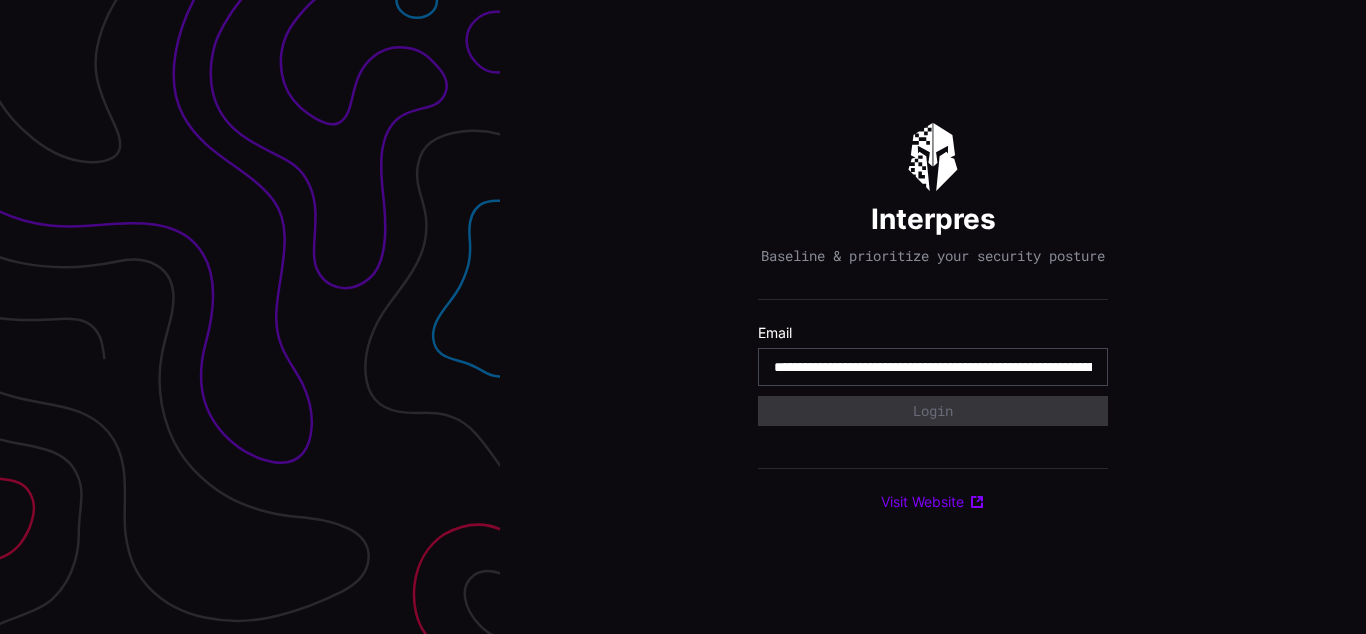 click on "**********" at bounding box center [933, 367] 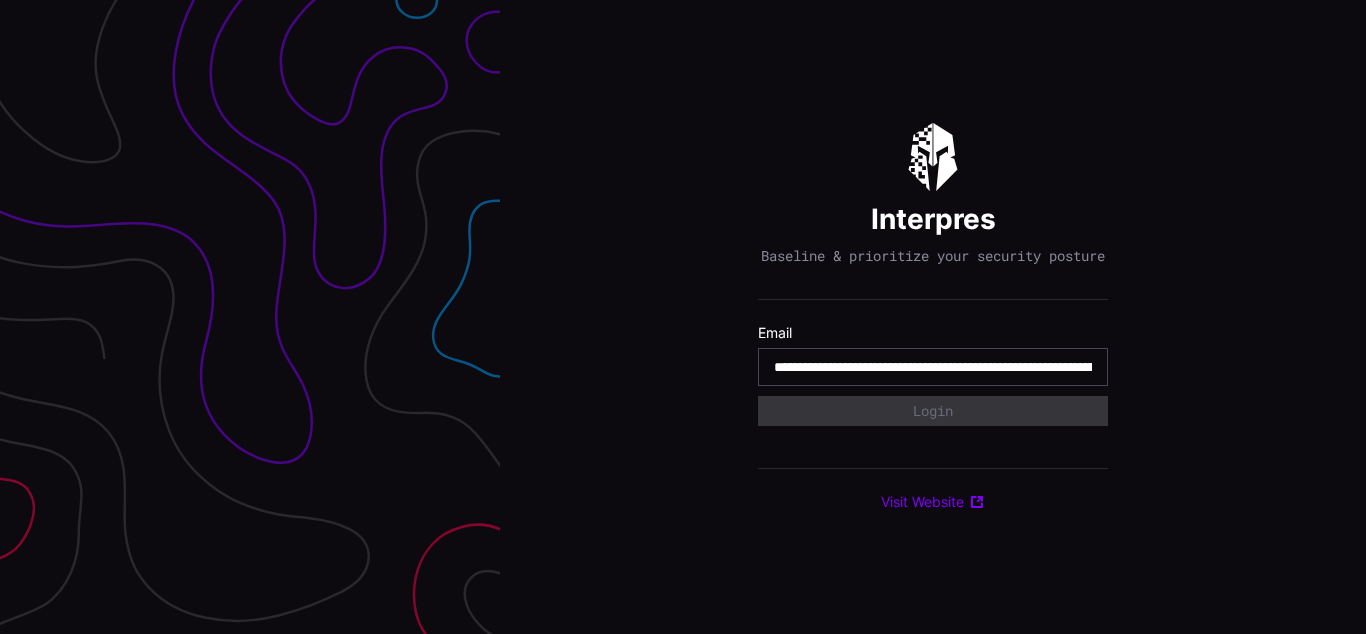 scroll, scrollTop: 0, scrollLeft: 967, axis: horizontal 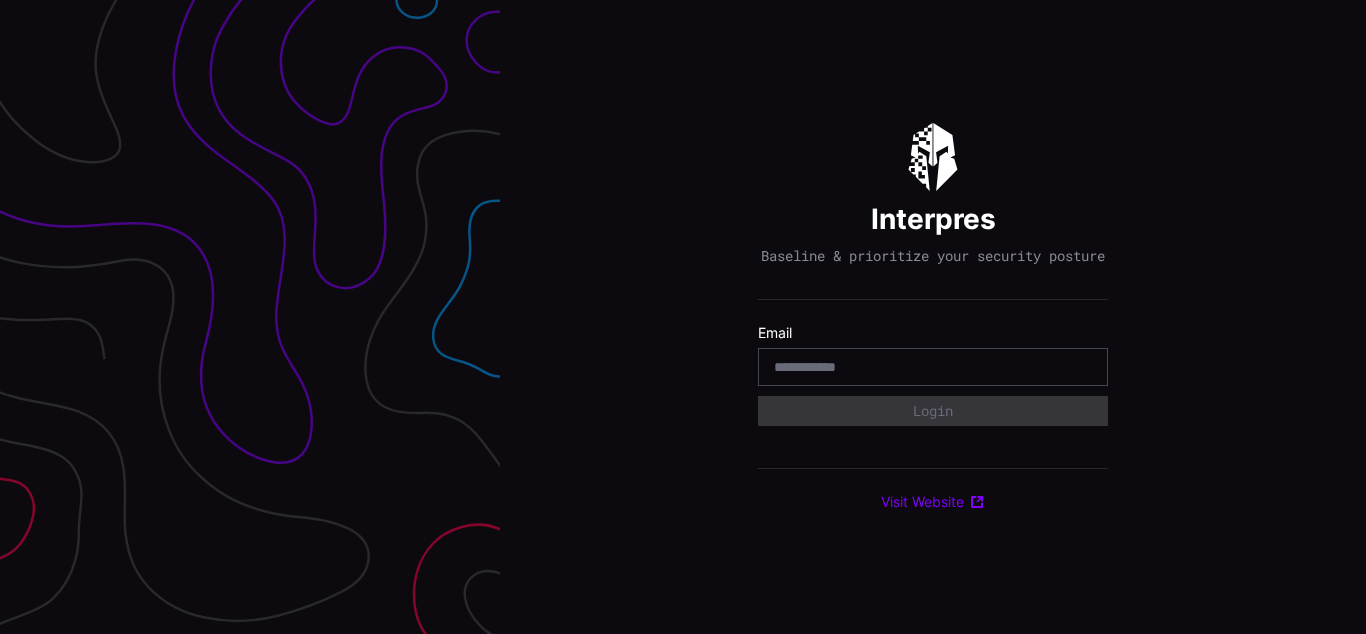 click on "Interpres Baseline & prioritize your security posture Email Login Visit Website" at bounding box center [933, 317] 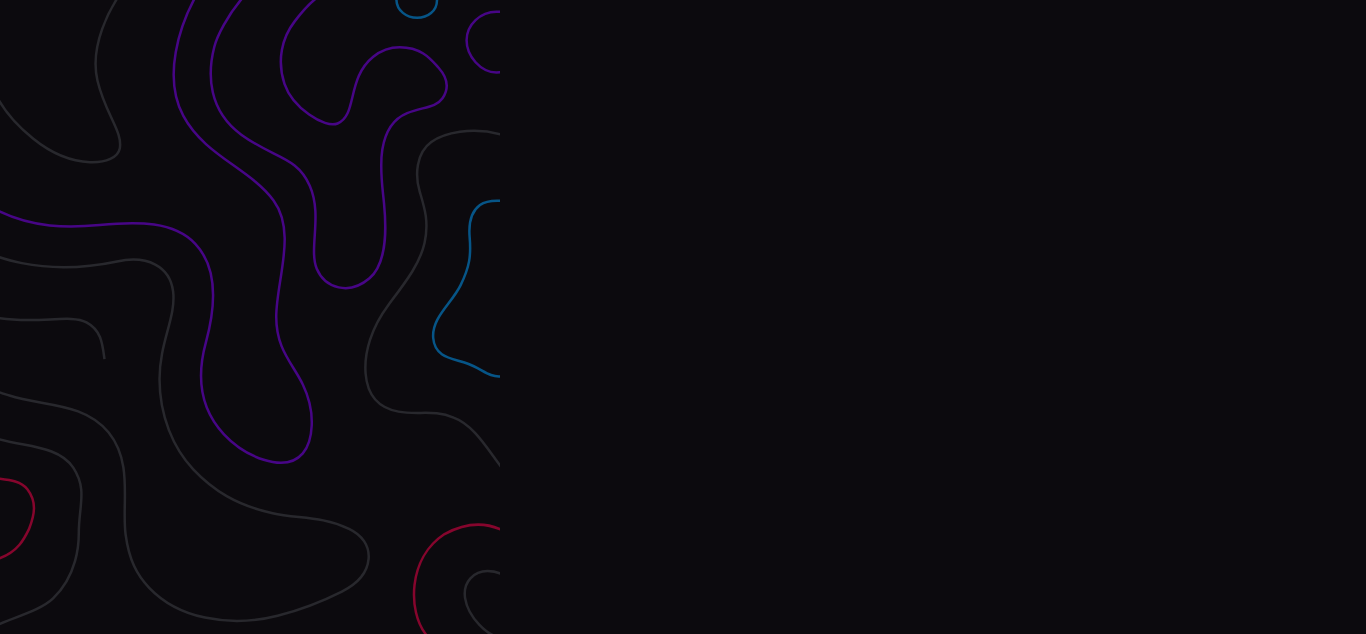 scroll, scrollTop: 0, scrollLeft: 0, axis: both 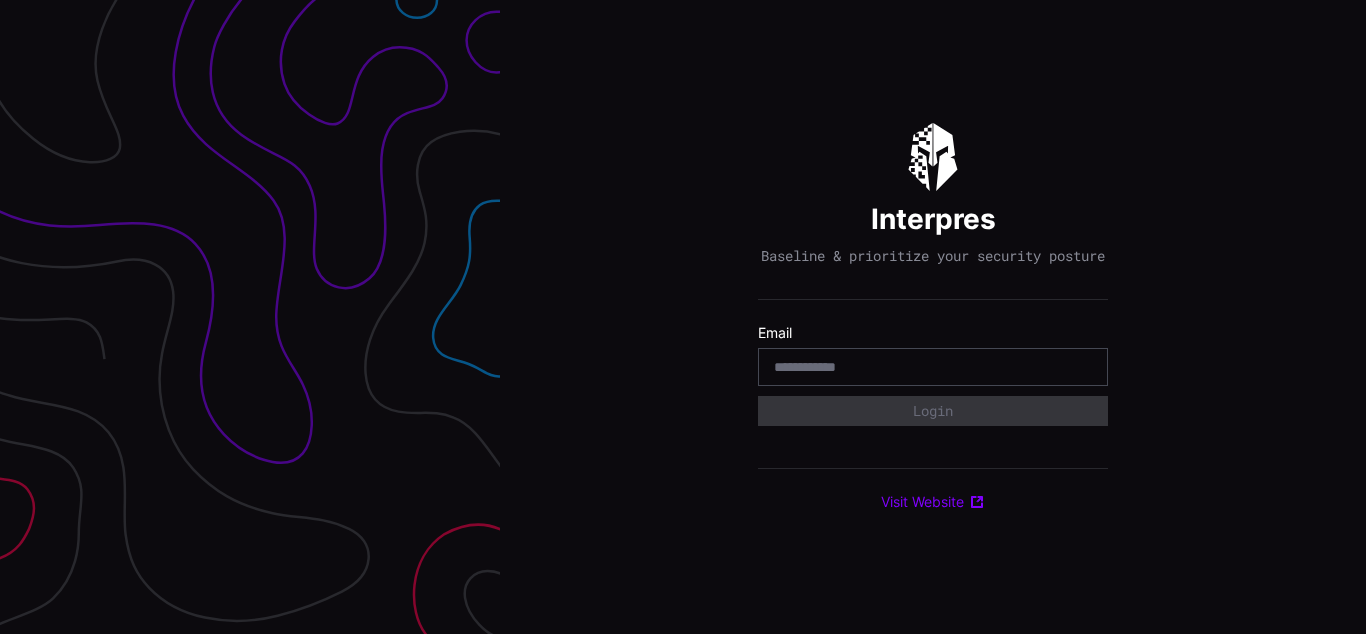 click on "Interpres Baseline & prioritize your security posture Email Login Visit Website" at bounding box center [933, 317] 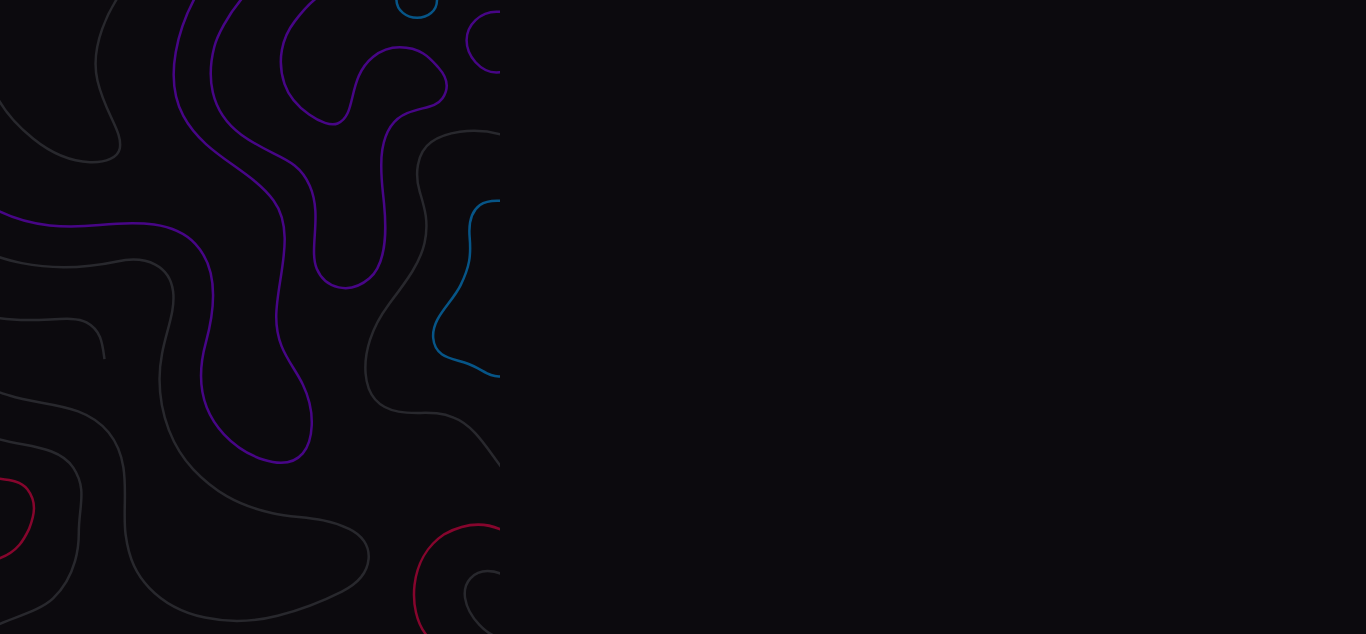 scroll, scrollTop: 0, scrollLeft: 0, axis: both 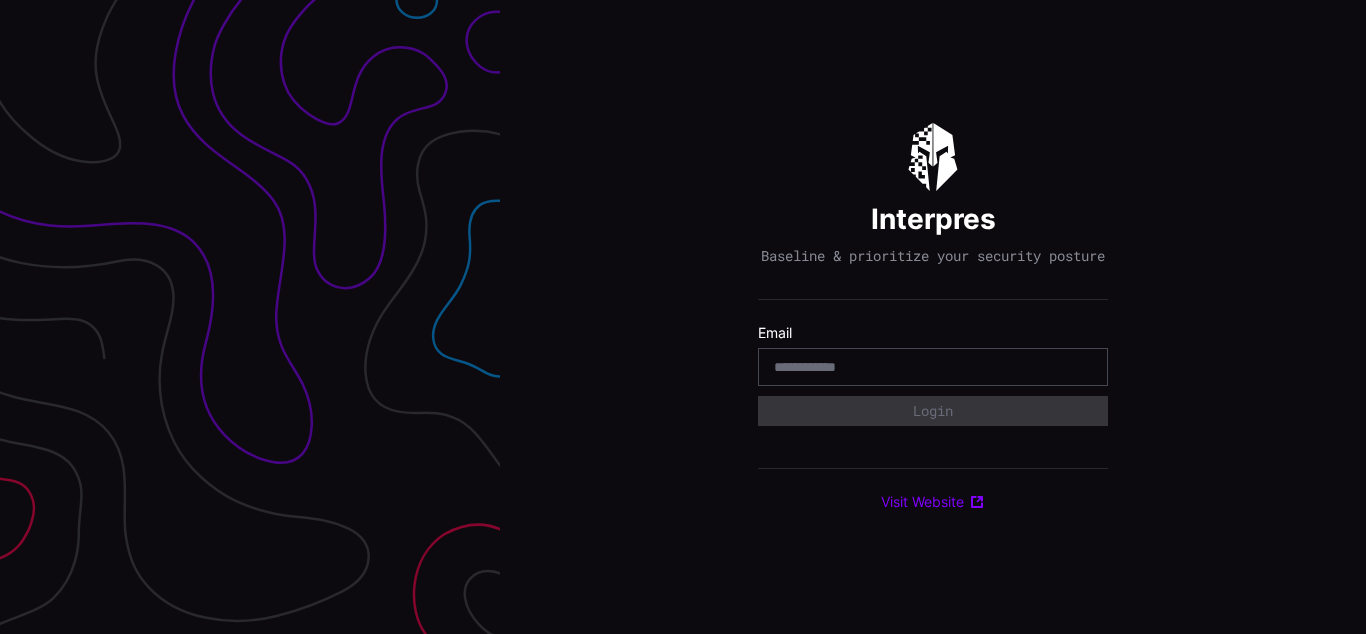 click on "Interpres Baseline & prioritize your security posture Email Login Visit Website" at bounding box center [933, 317] 